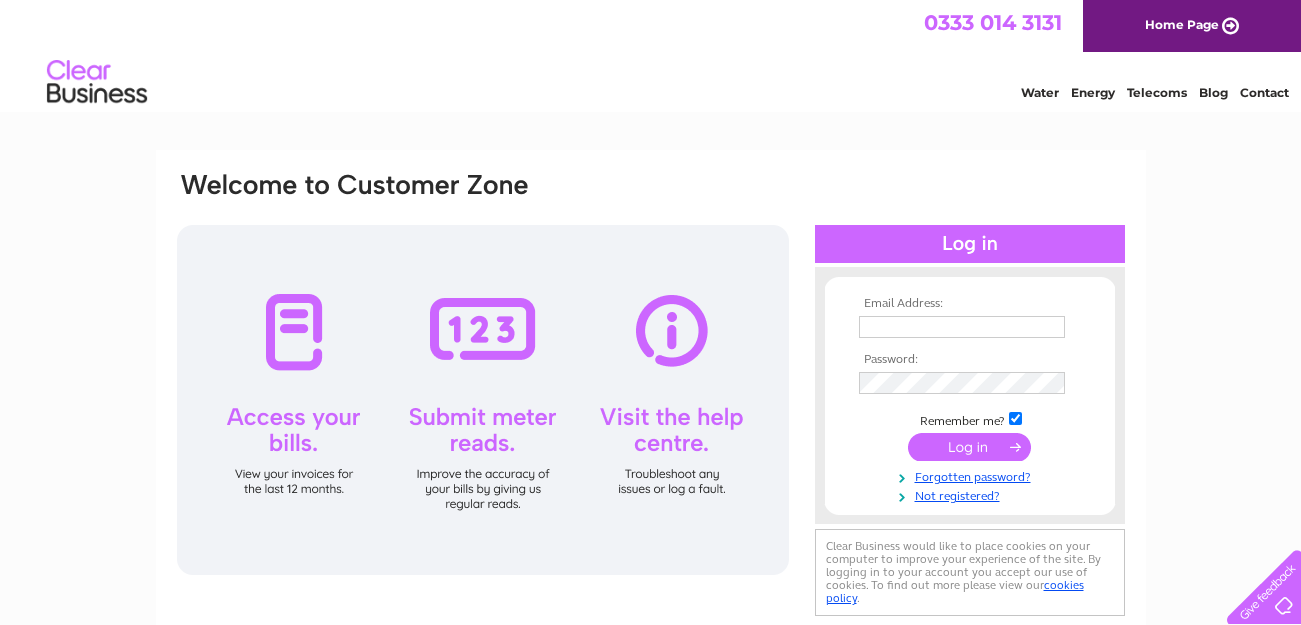 scroll, scrollTop: 0, scrollLeft: 0, axis: both 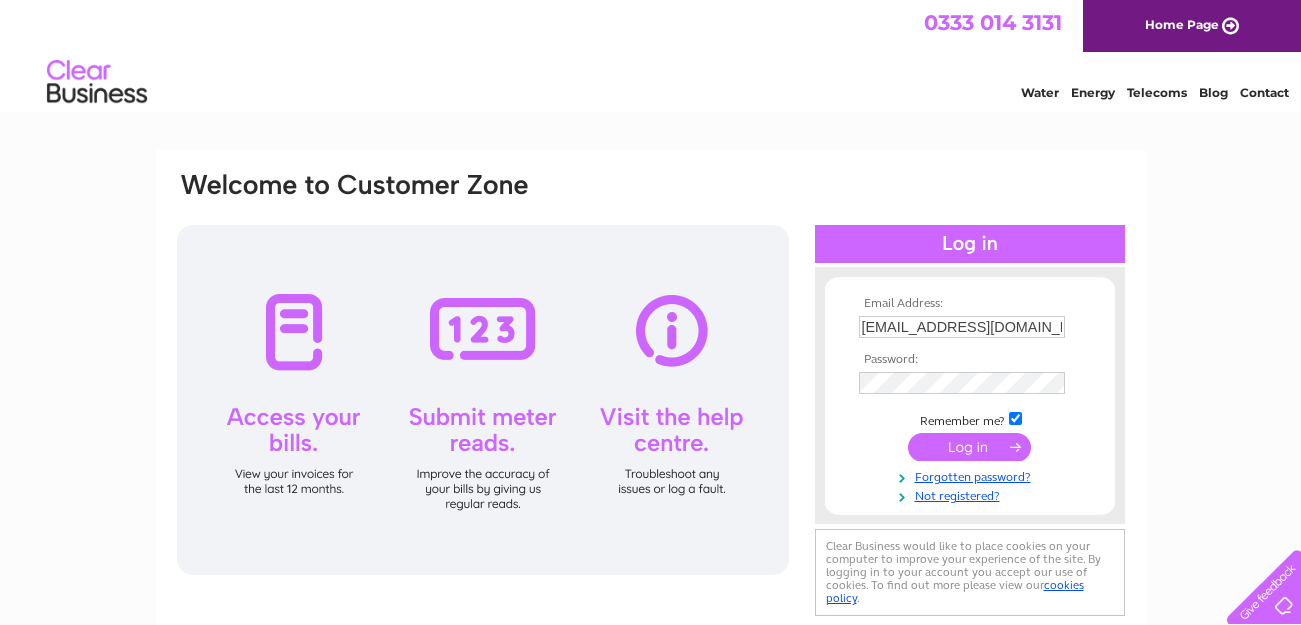 click at bounding box center [969, 447] 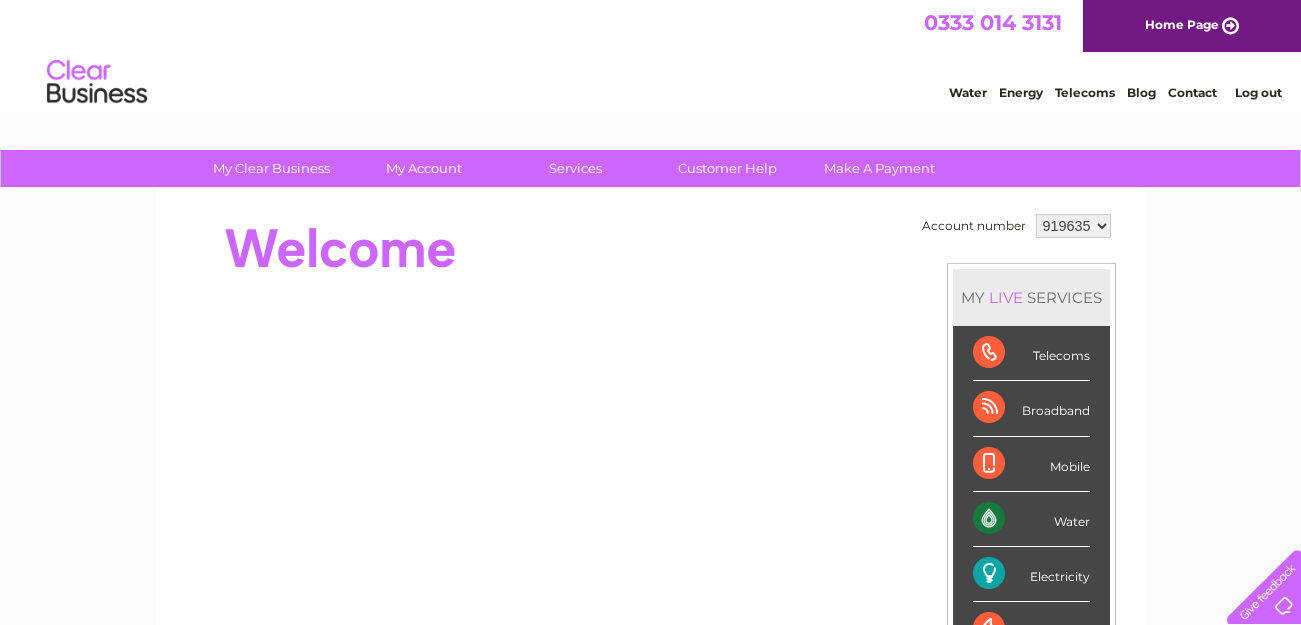 scroll, scrollTop: 0, scrollLeft: 0, axis: both 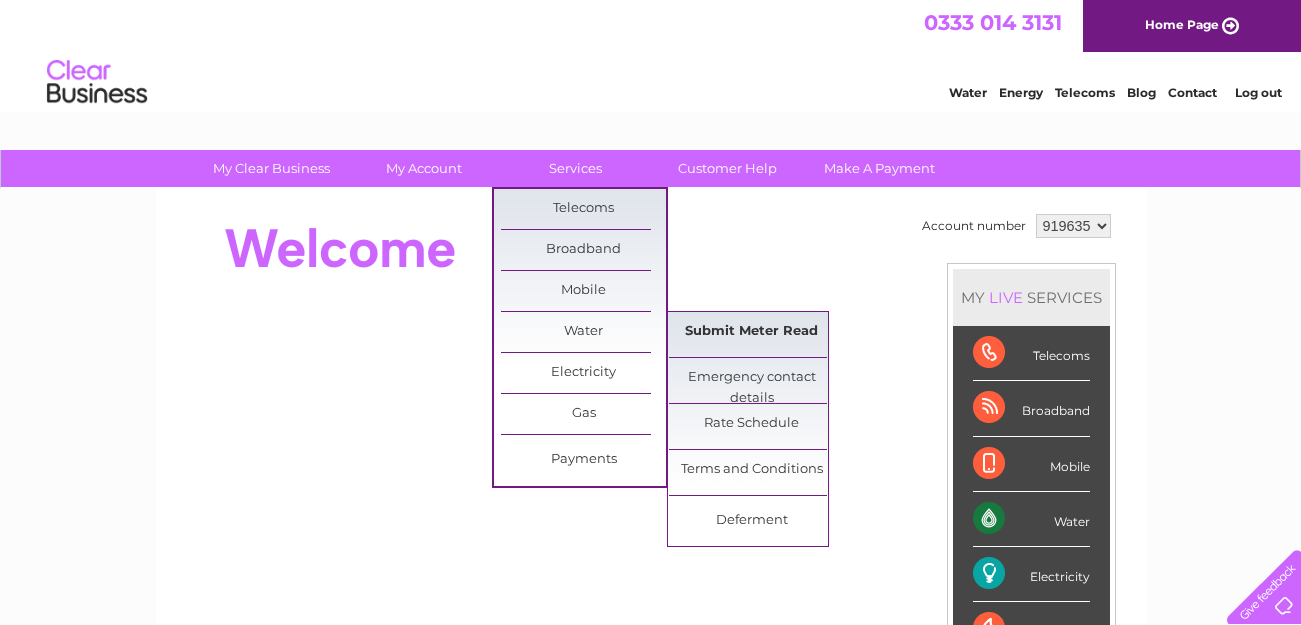 click on "Submit Meter Read" at bounding box center [751, 332] 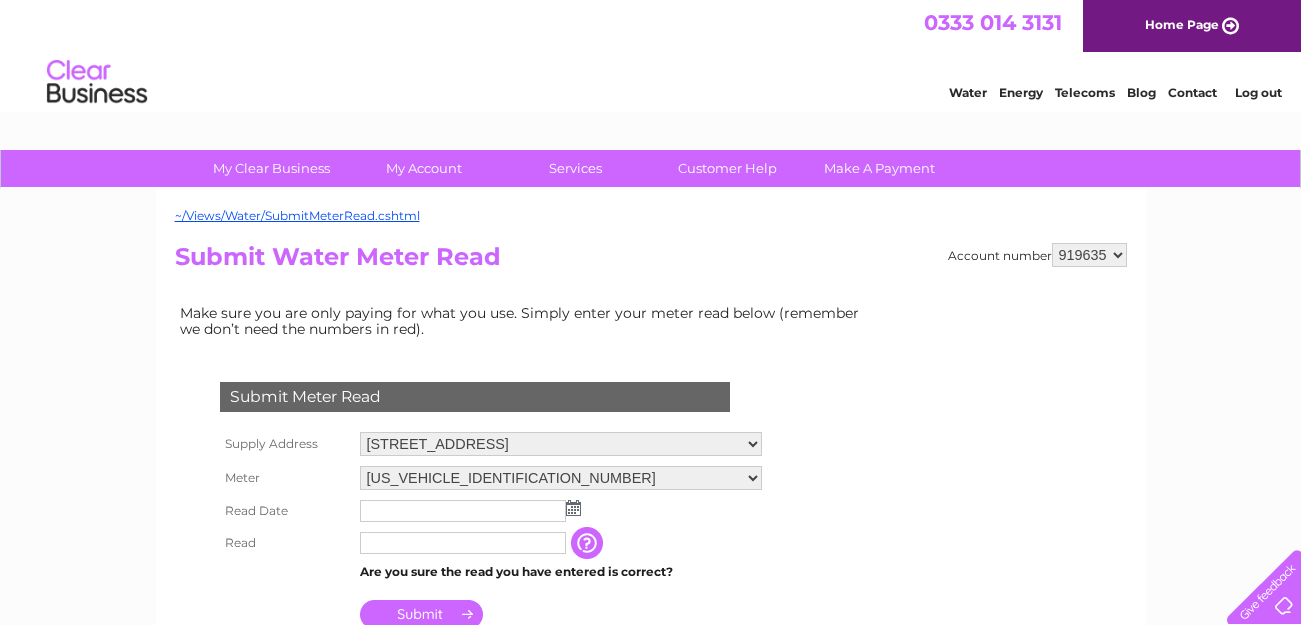 scroll, scrollTop: 0, scrollLeft: 0, axis: both 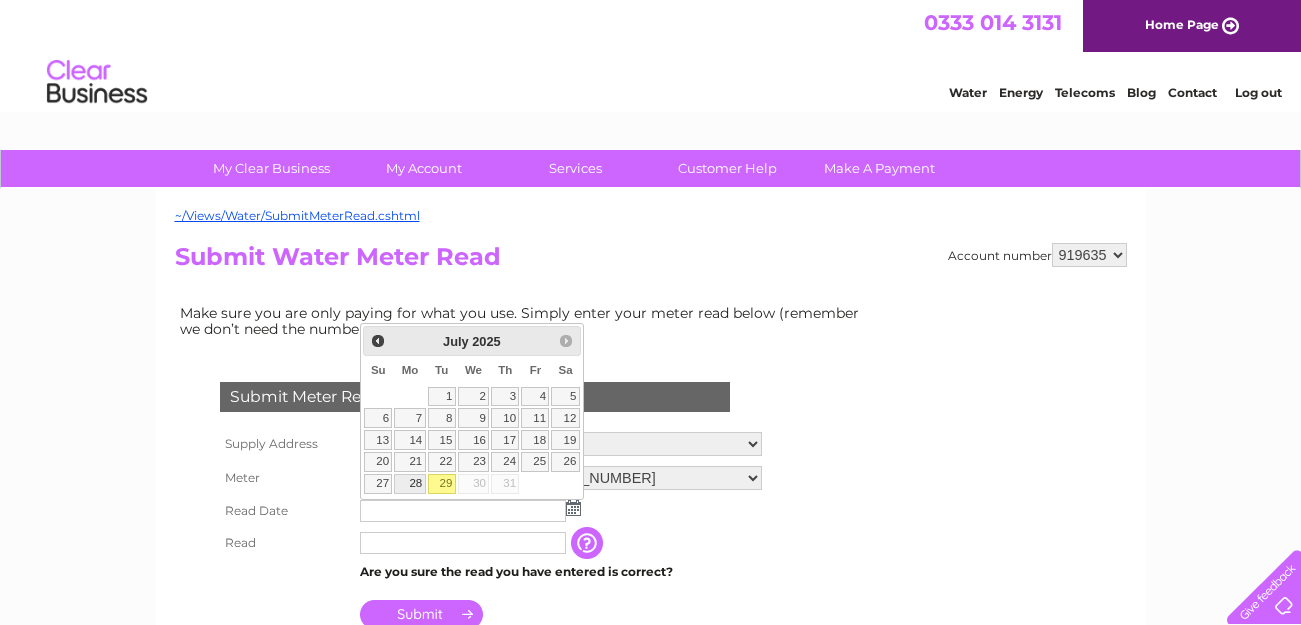 click on "28" at bounding box center (409, 484) 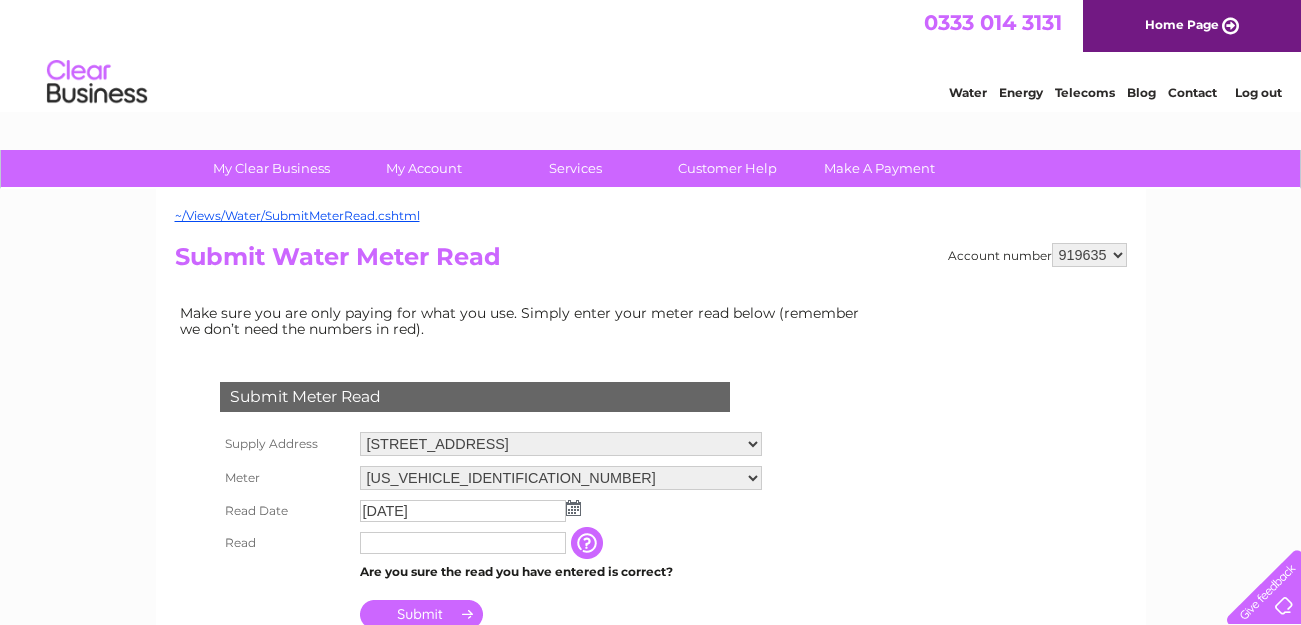 click at bounding box center [463, 543] 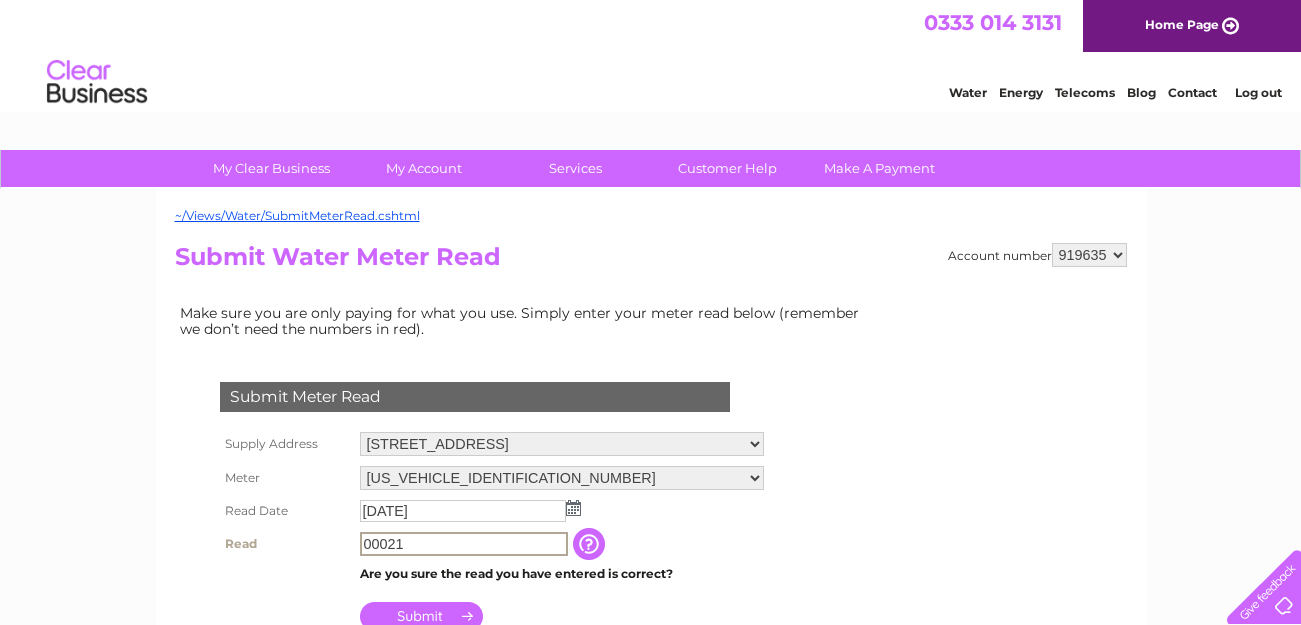 click on "00021" at bounding box center [464, 544] 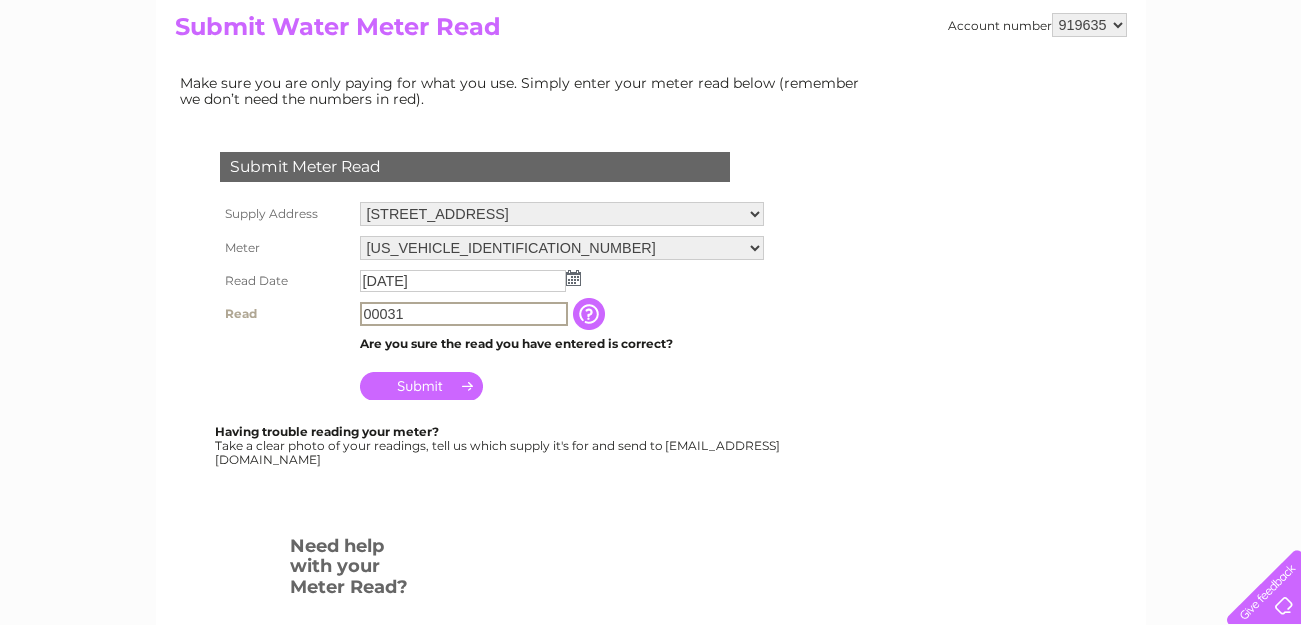 scroll, scrollTop: 234, scrollLeft: 0, axis: vertical 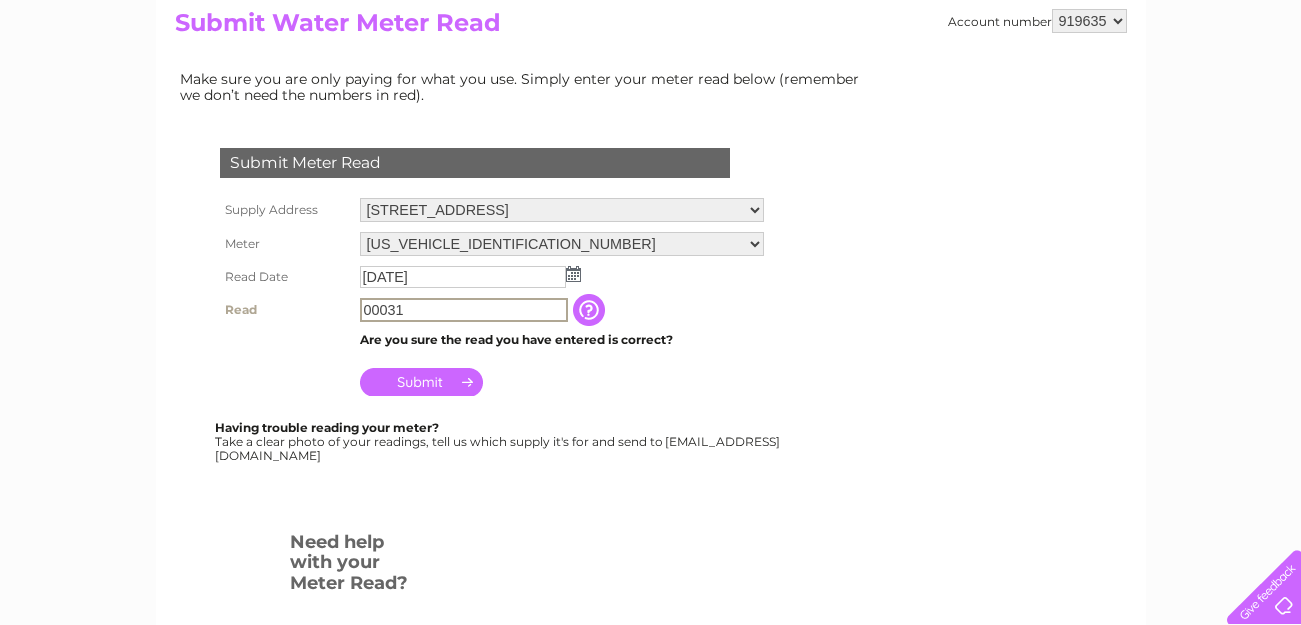 click on "00031" at bounding box center (464, 310) 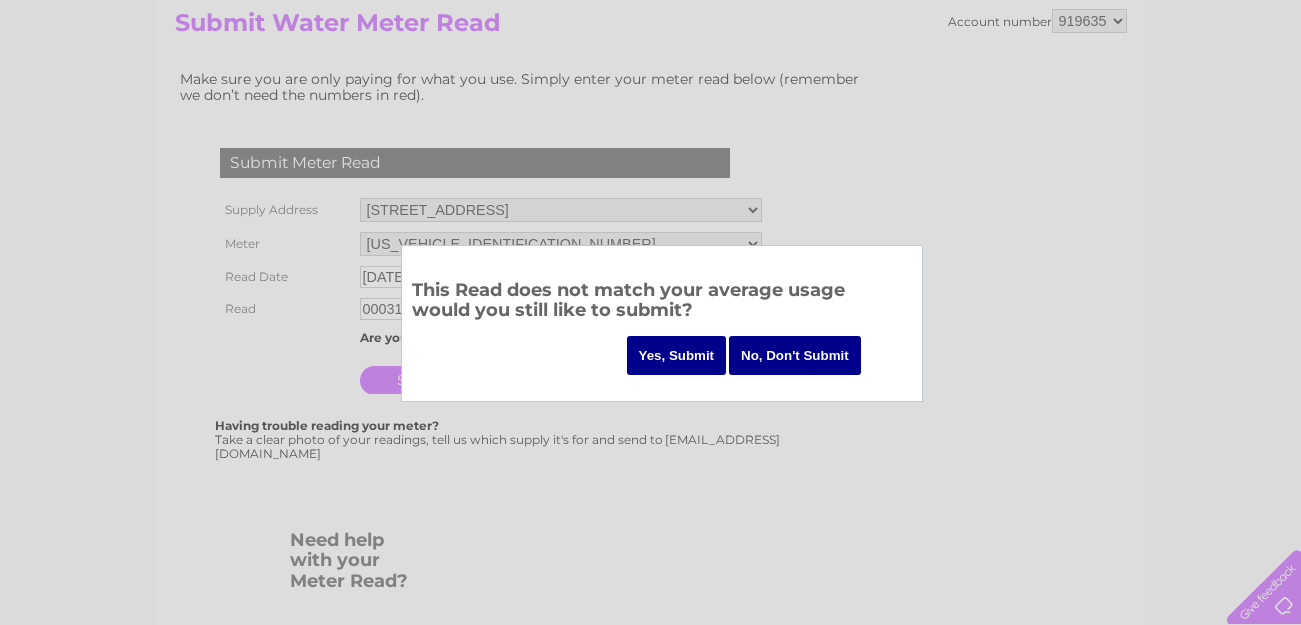 click on "Yes, Submit" at bounding box center (677, 355) 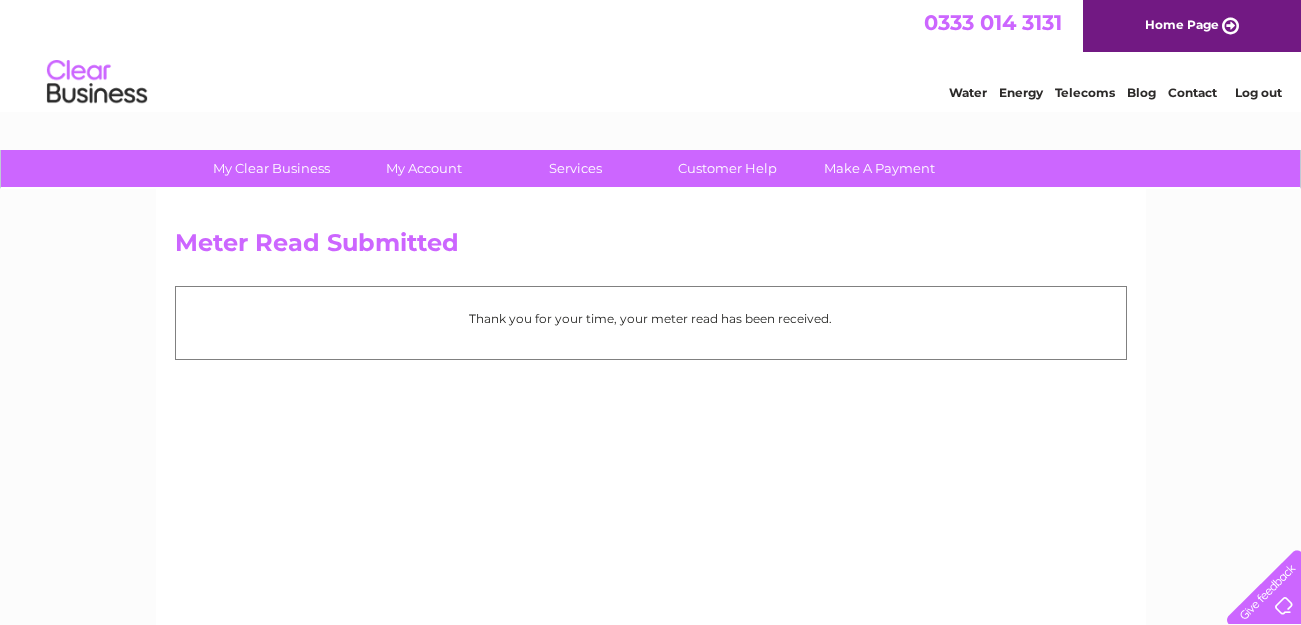 scroll, scrollTop: 0, scrollLeft: 0, axis: both 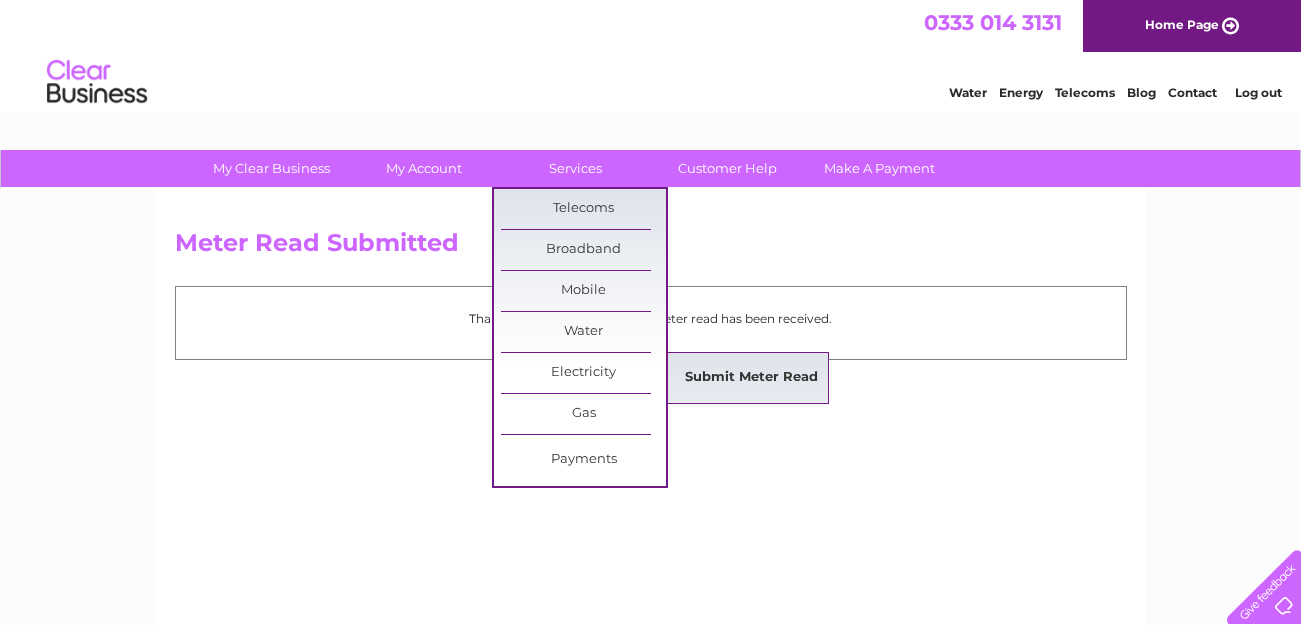 click on "Submit Meter Read" at bounding box center (751, 378) 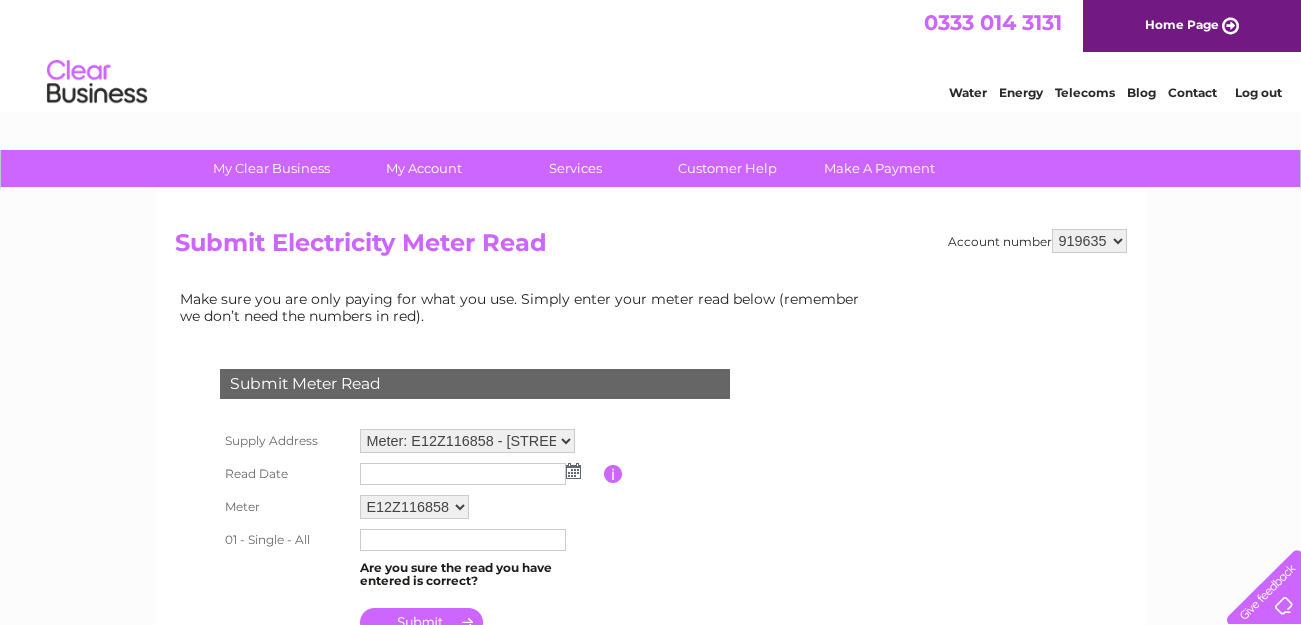 scroll, scrollTop: 0, scrollLeft: 0, axis: both 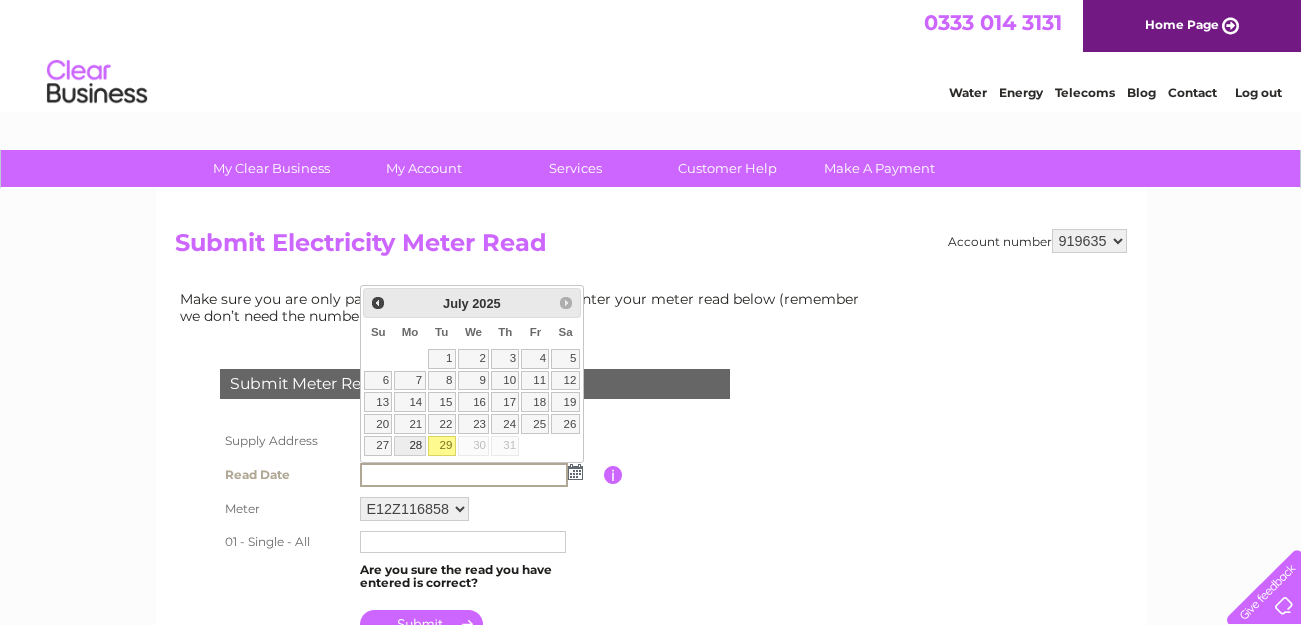 click on "28" at bounding box center [409, 446] 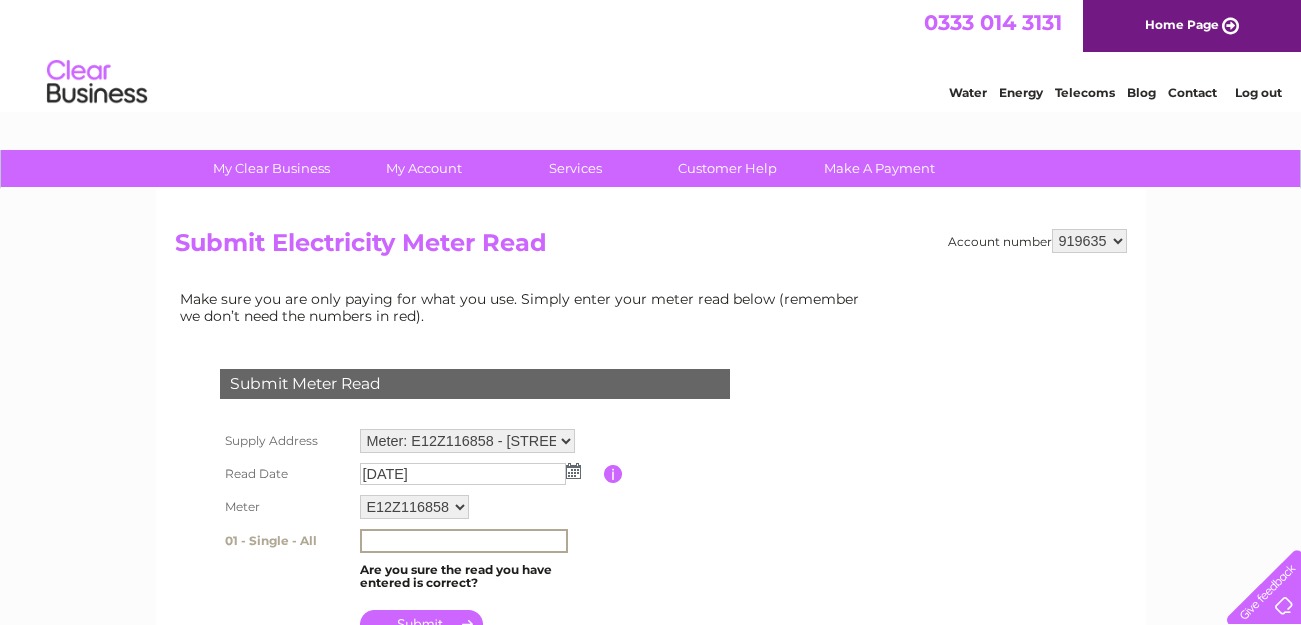 click at bounding box center (464, 541) 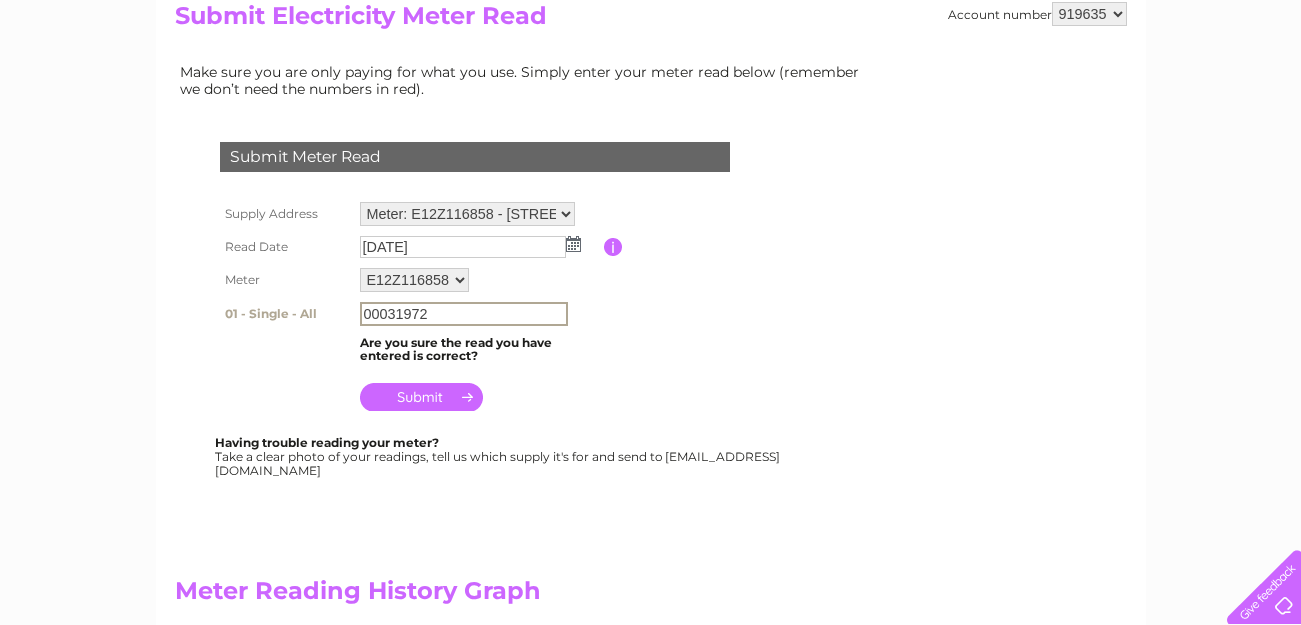 scroll, scrollTop: 234, scrollLeft: 0, axis: vertical 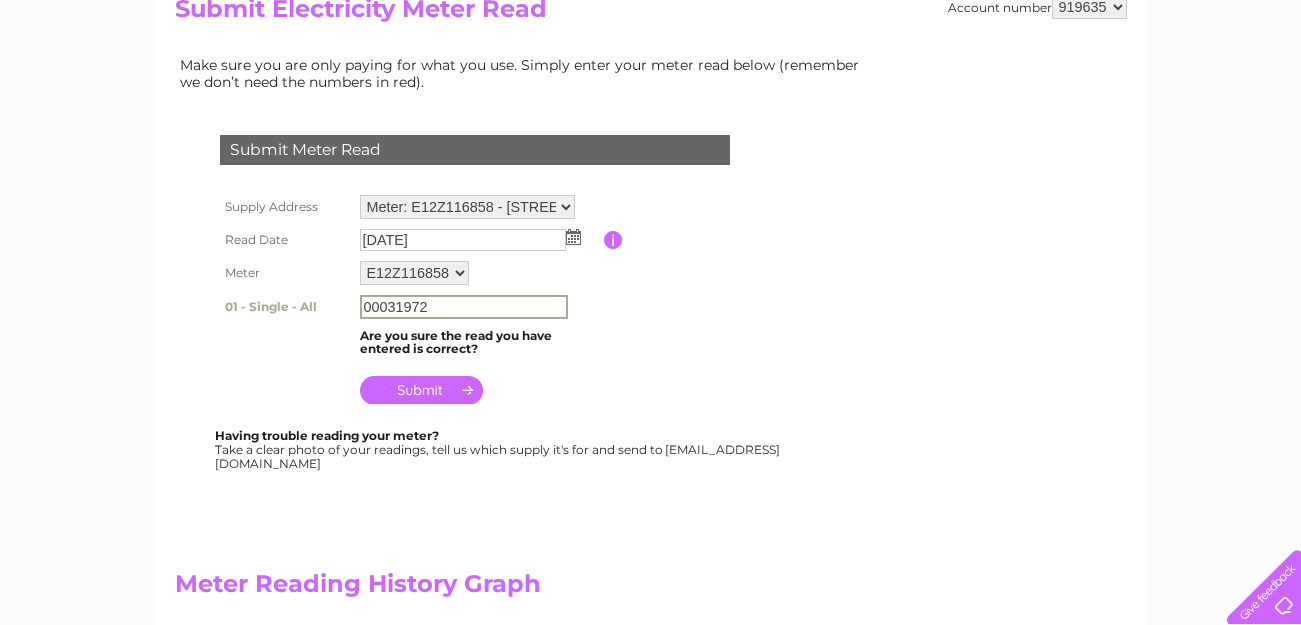 type on "00031972" 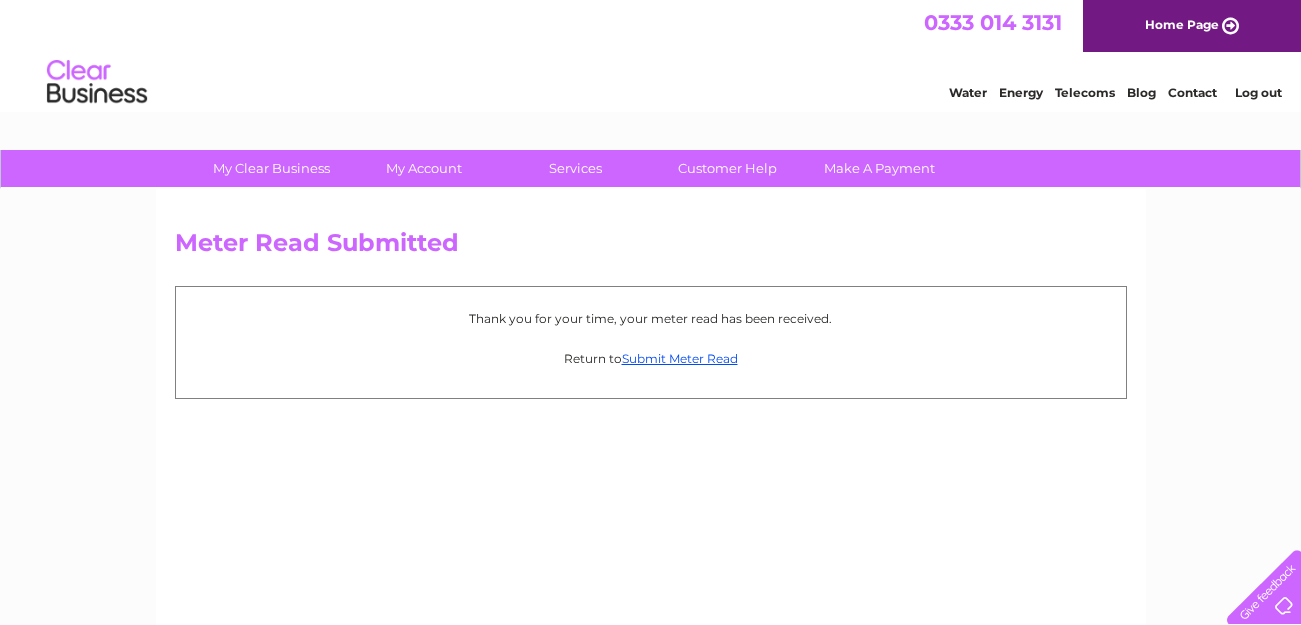 scroll, scrollTop: 0, scrollLeft: 0, axis: both 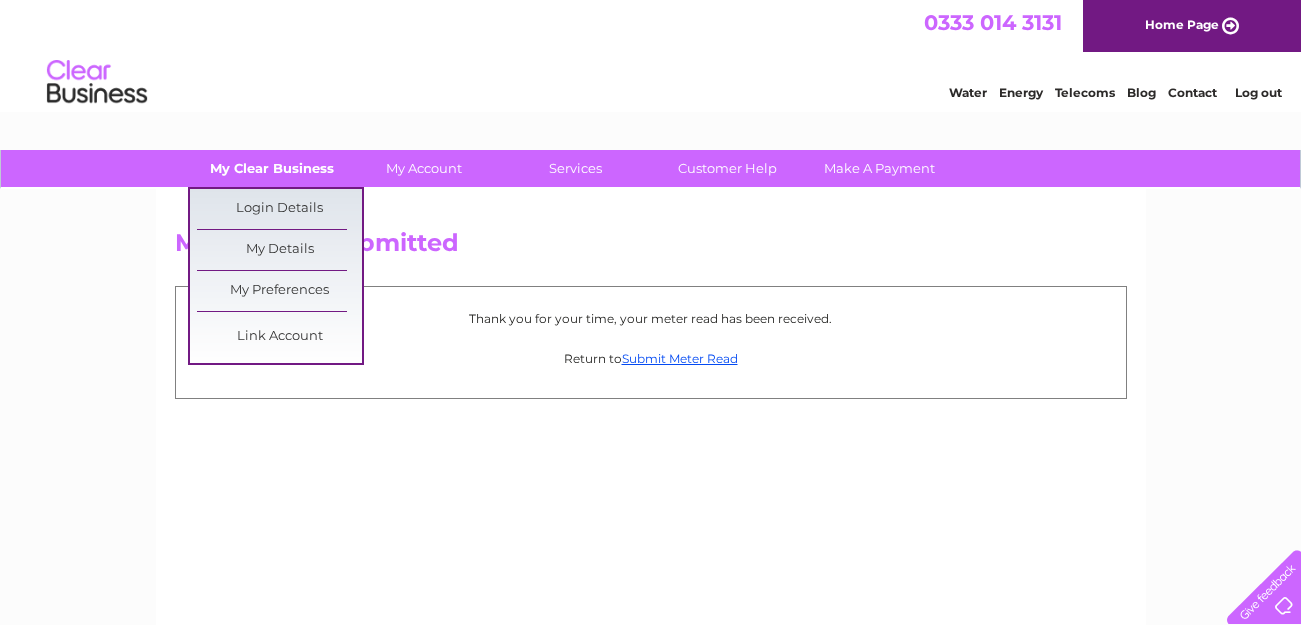click on "My Clear Business" at bounding box center (271, 168) 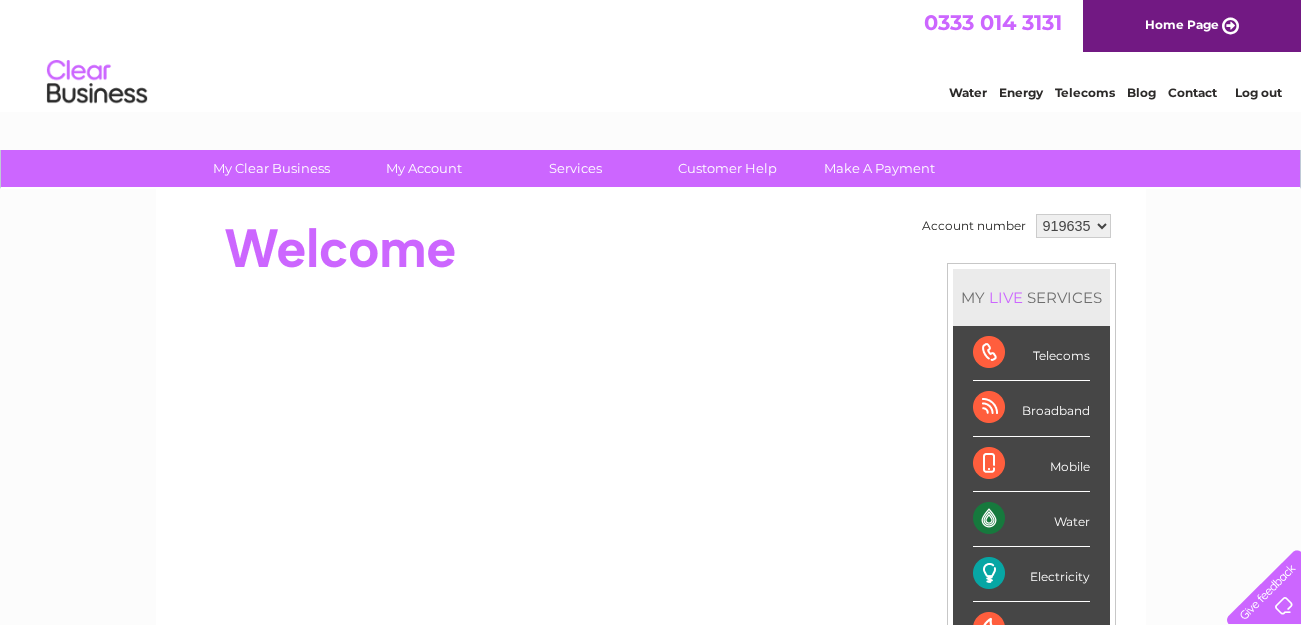 scroll, scrollTop: 0, scrollLeft: 0, axis: both 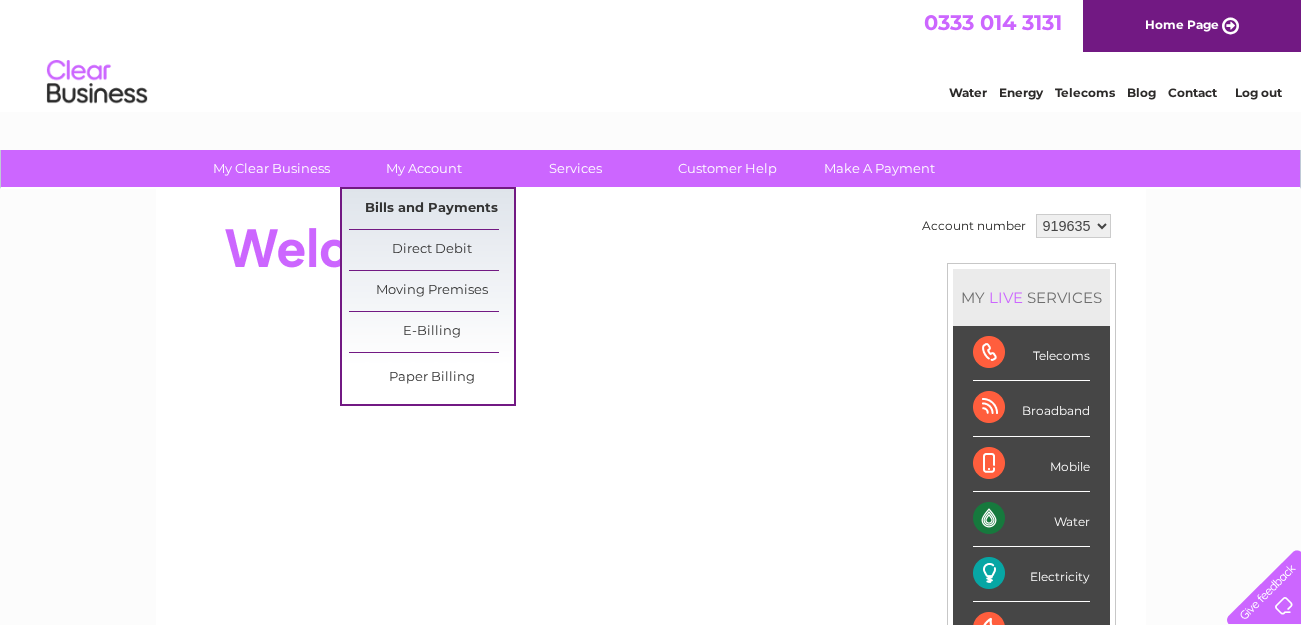 click on "Bills and Payments" at bounding box center (431, 209) 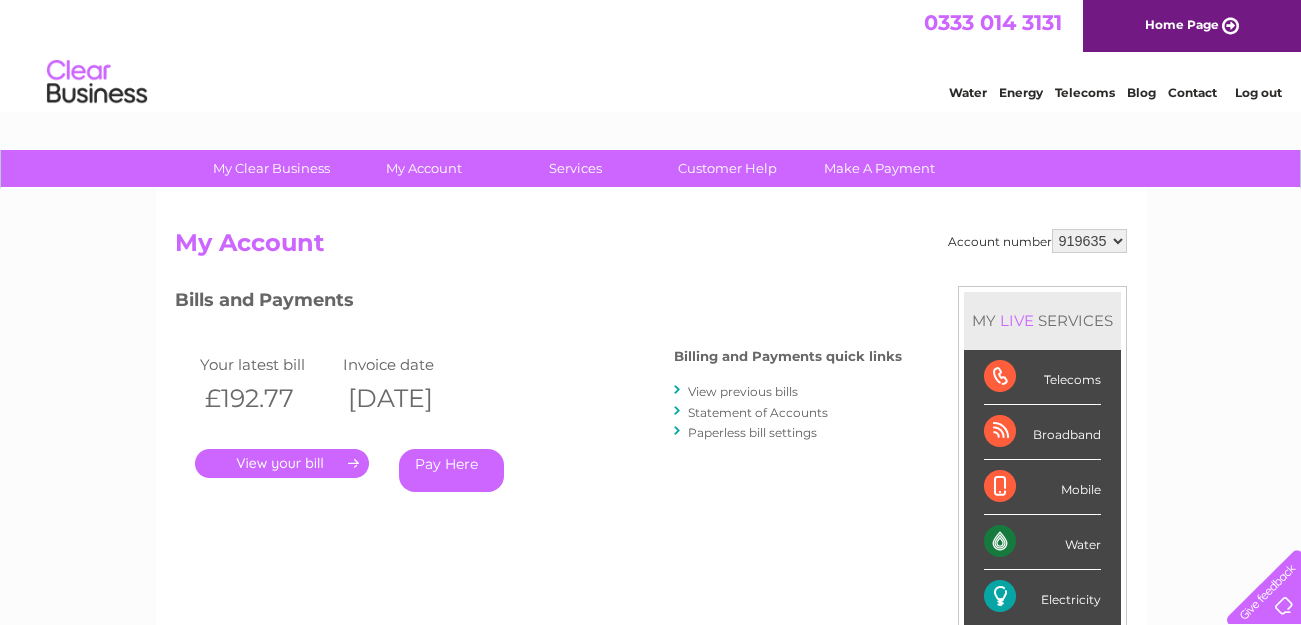 scroll, scrollTop: 0, scrollLeft: 0, axis: both 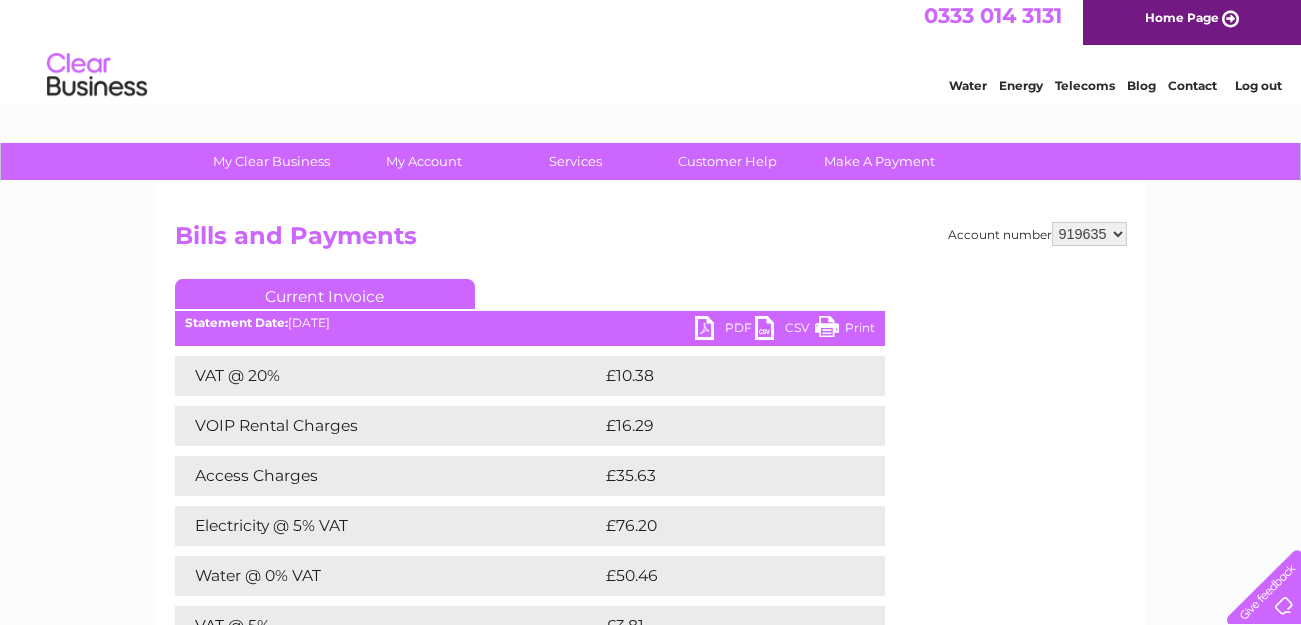 click on "Log out" at bounding box center (1258, 85) 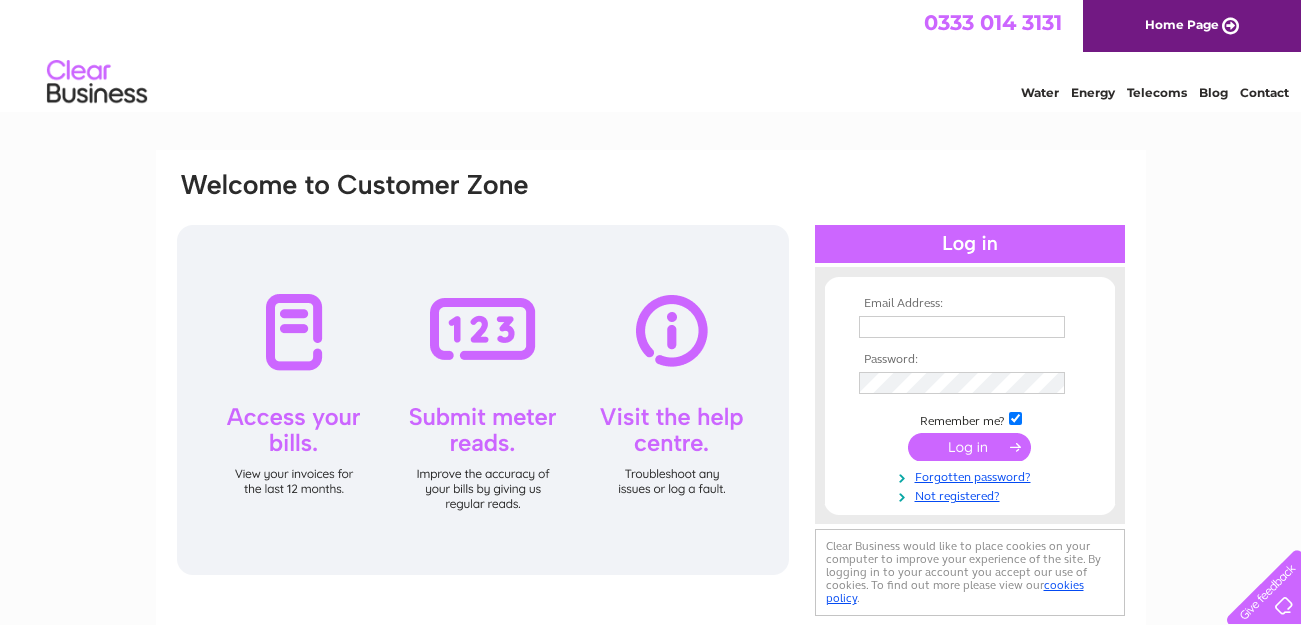 scroll, scrollTop: 0, scrollLeft: 0, axis: both 